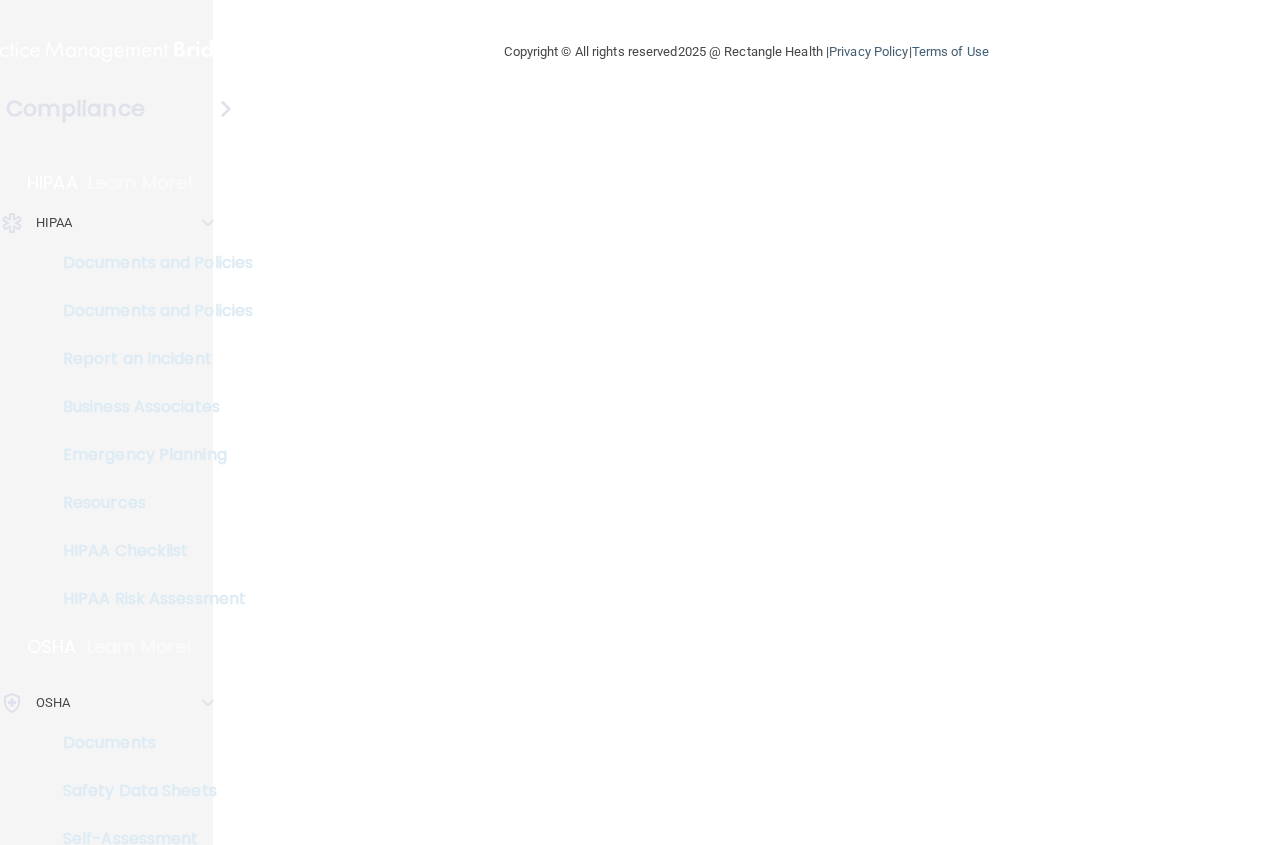scroll, scrollTop: 0, scrollLeft: 0, axis: both 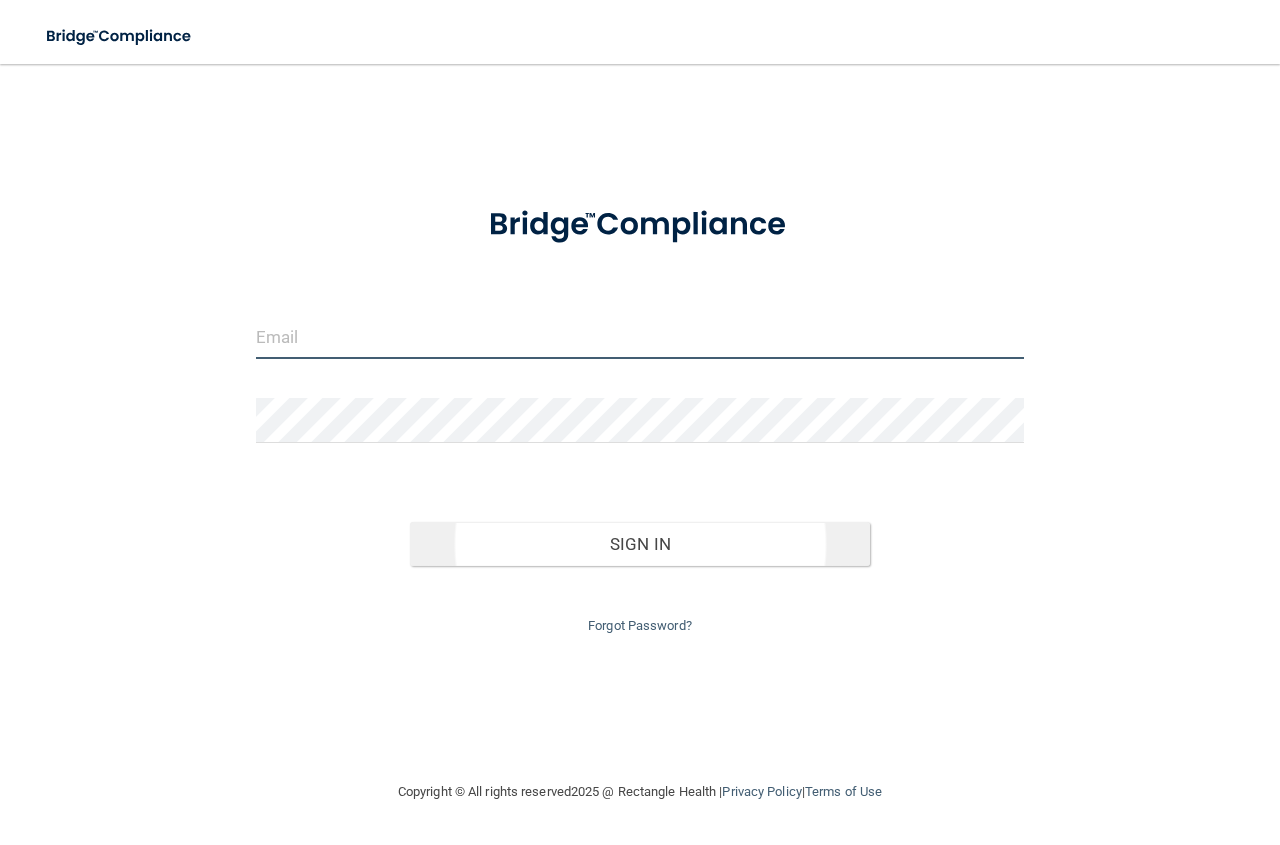 type on "[EMAIL]" 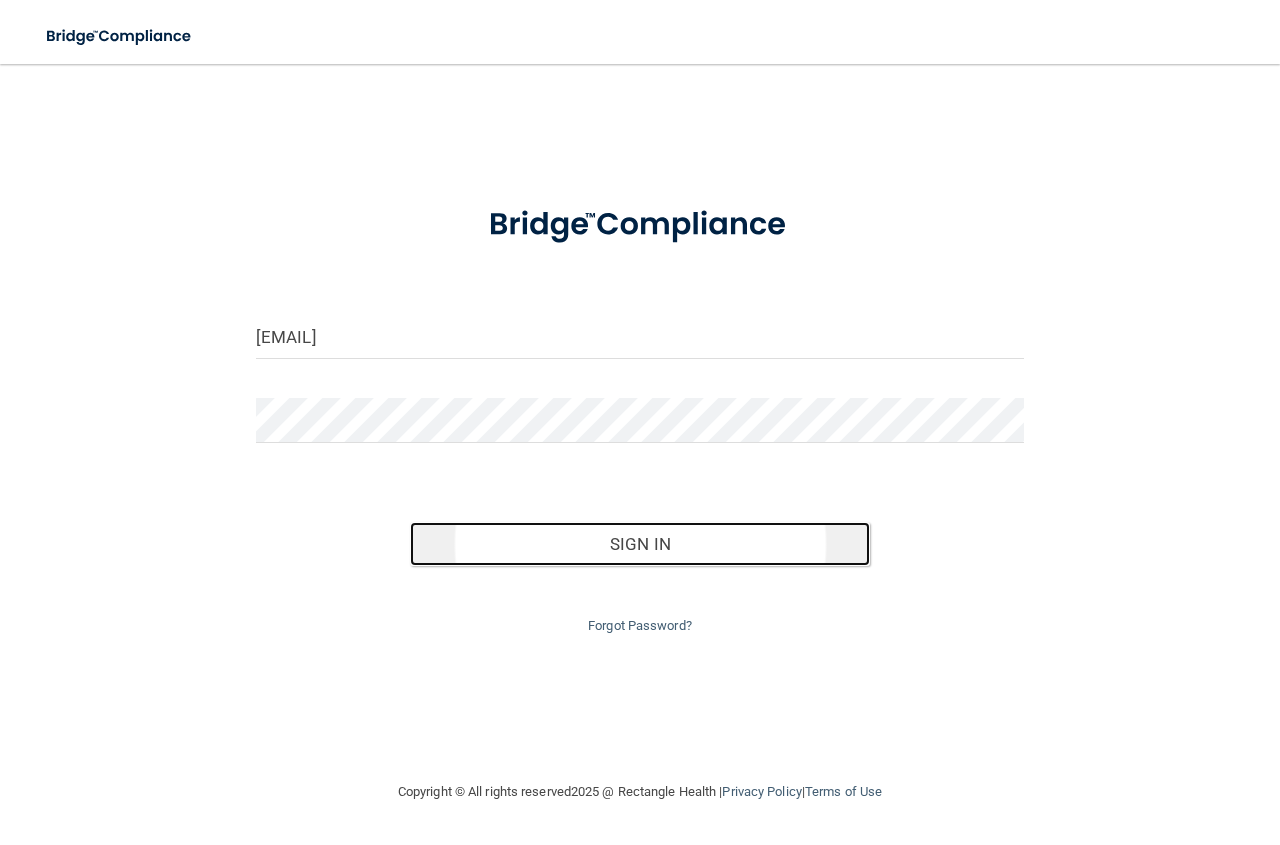 click on "Sign In" at bounding box center (640, 544) 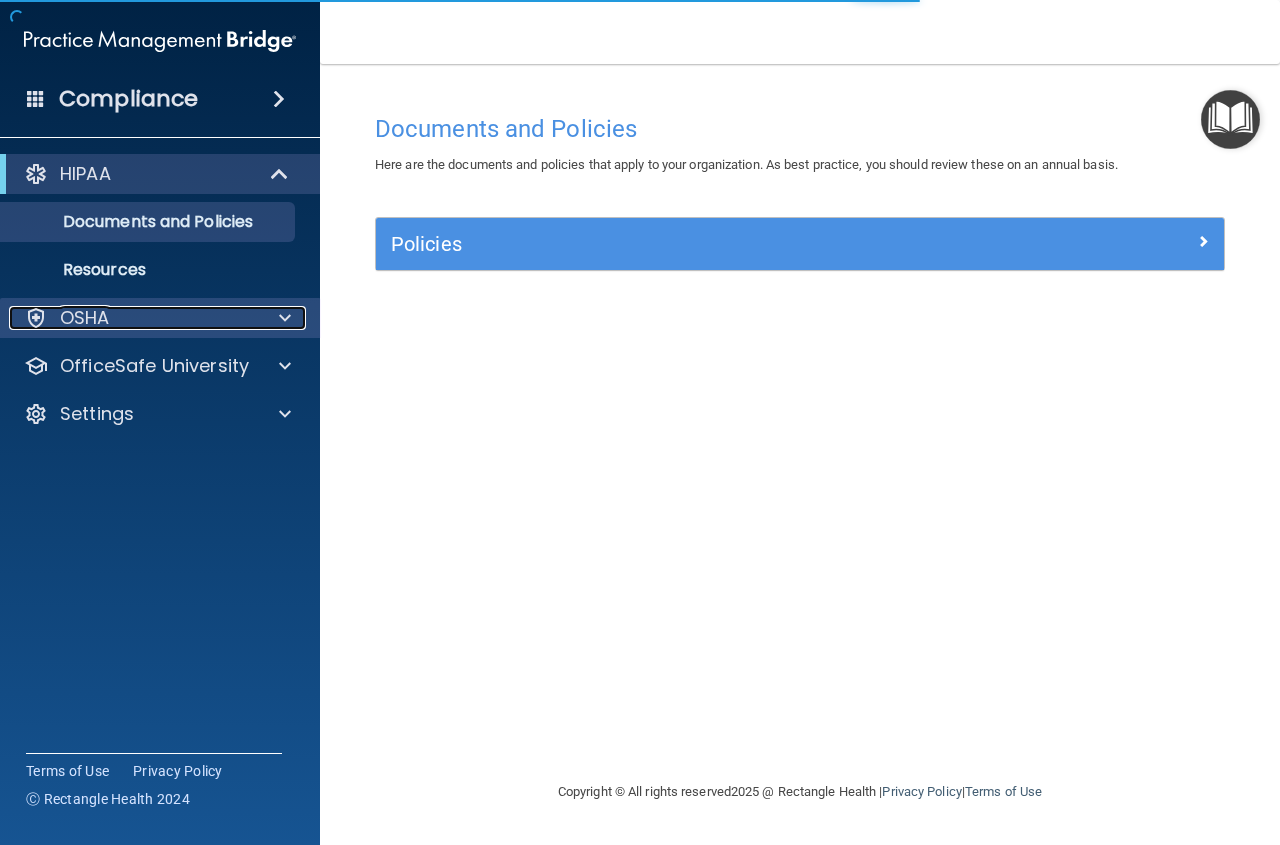 click at bounding box center [282, 318] 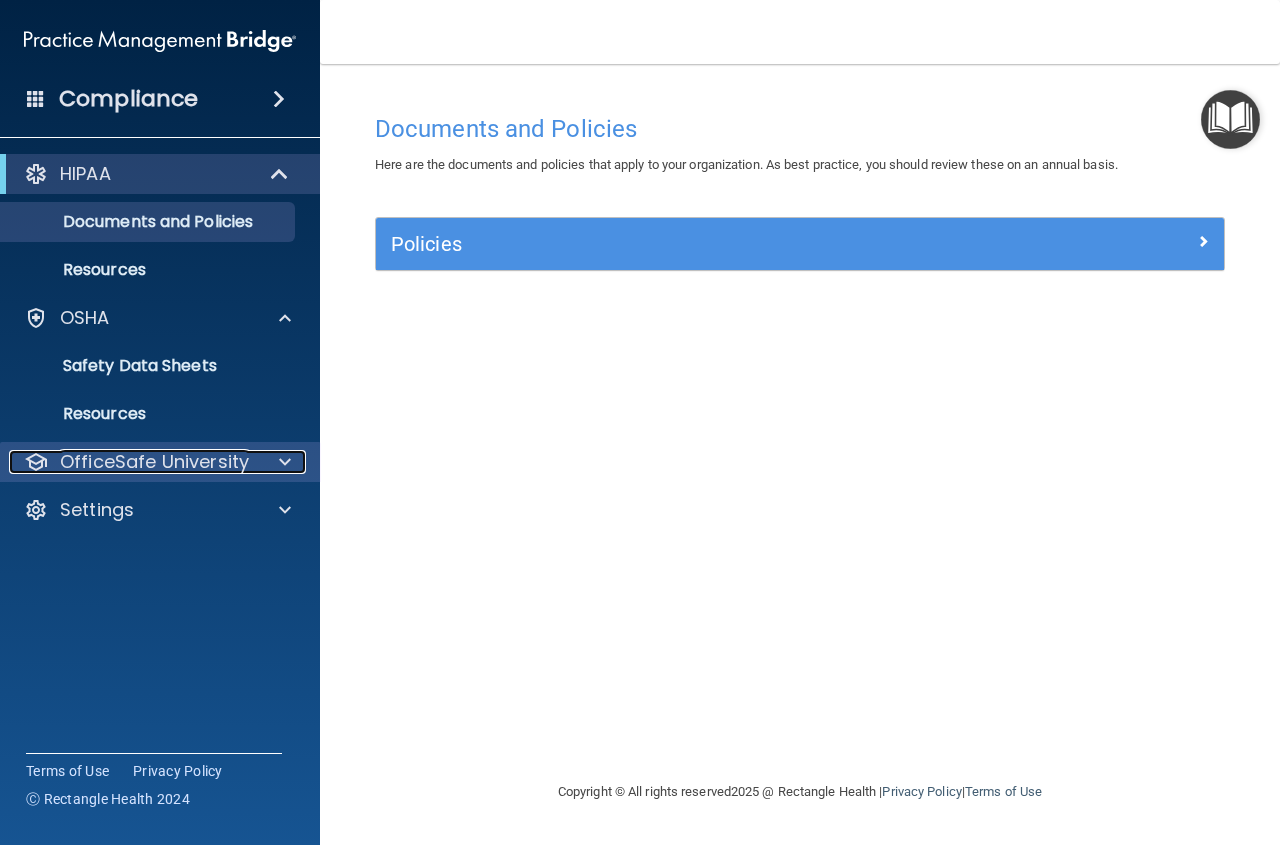 click at bounding box center (285, 462) 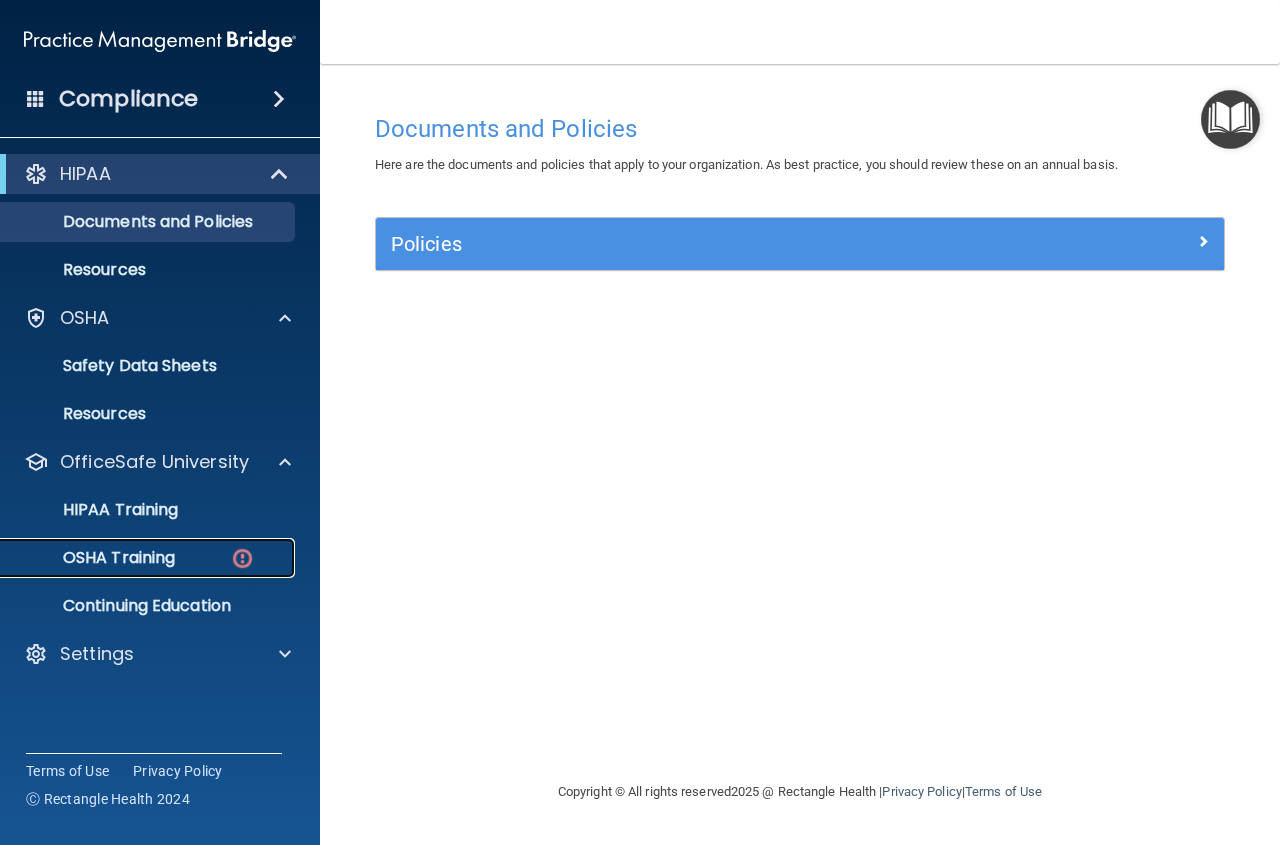 click on "OSHA Training" at bounding box center [94, 558] 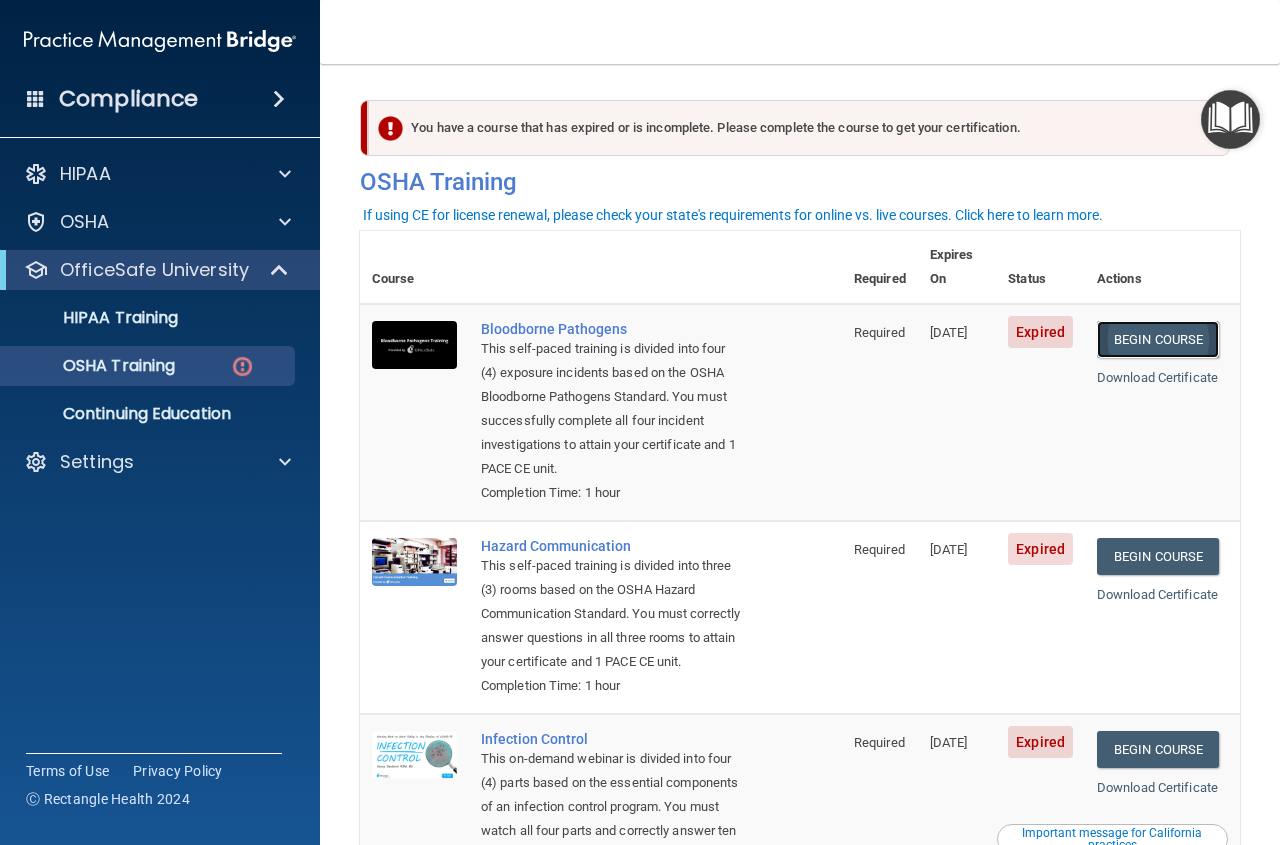 click on "Begin Course" at bounding box center [1158, 339] 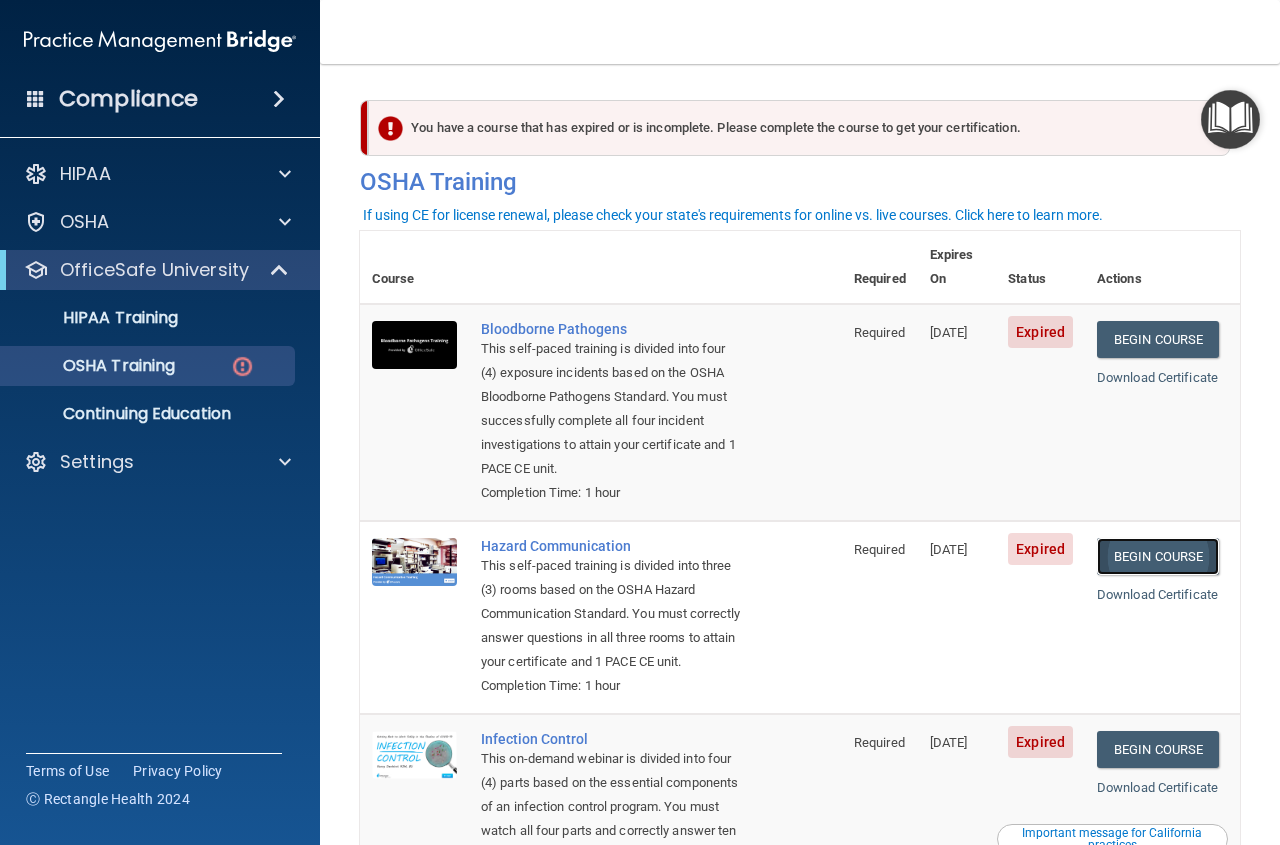 click on "Begin Course" at bounding box center [1158, 556] 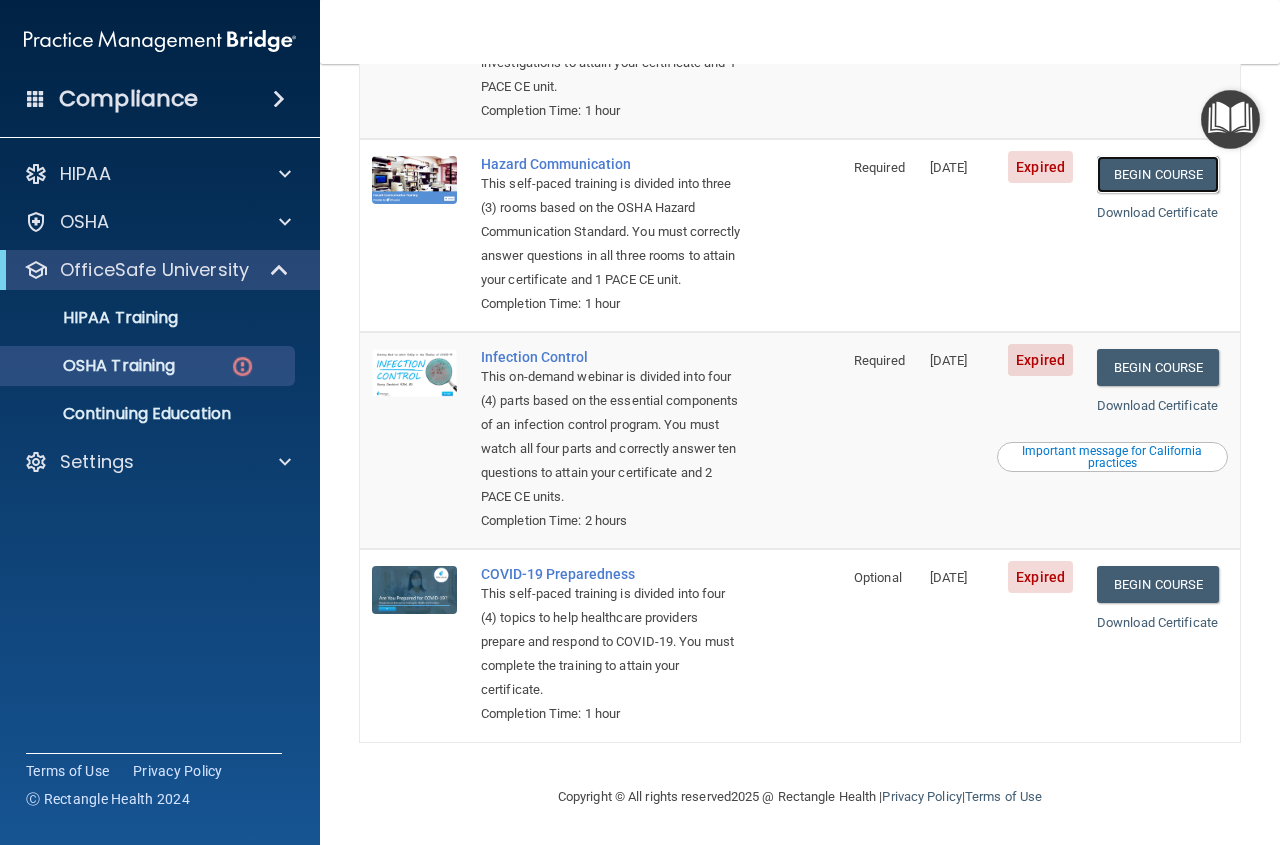 scroll, scrollTop: 435, scrollLeft: 0, axis: vertical 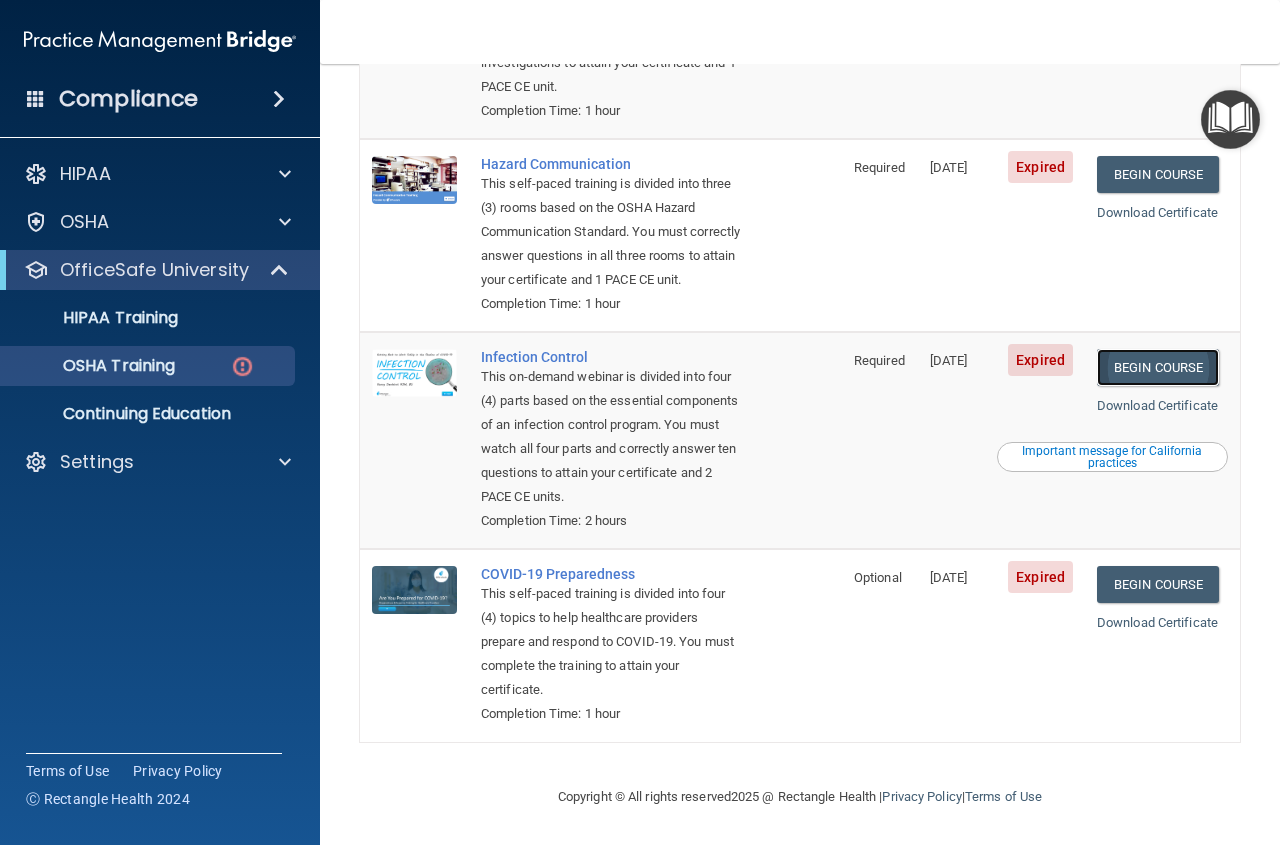 click on "Begin Course" at bounding box center [1158, 367] 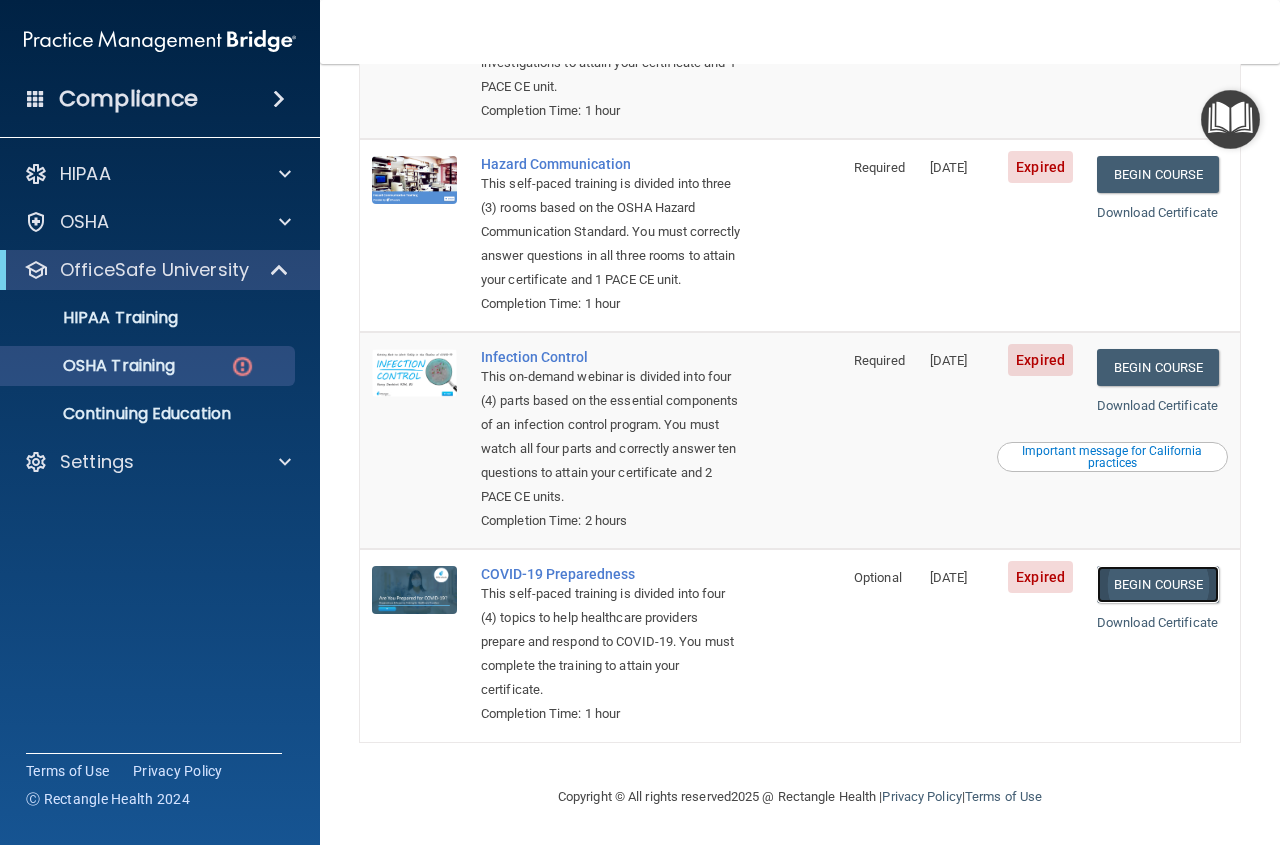 click on "Begin Course" at bounding box center [1158, 584] 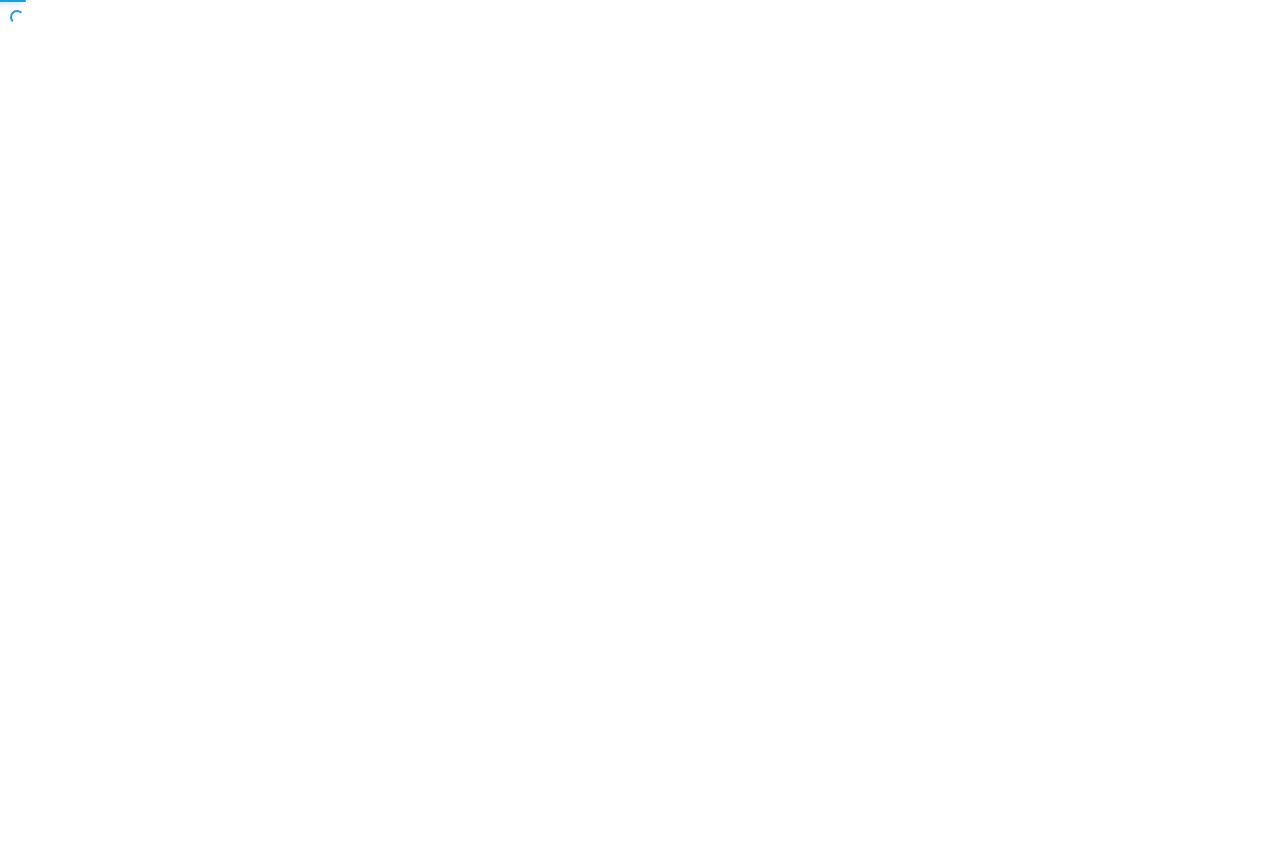 scroll, scrollTop: 0, scrollLeft: 0, axis: both 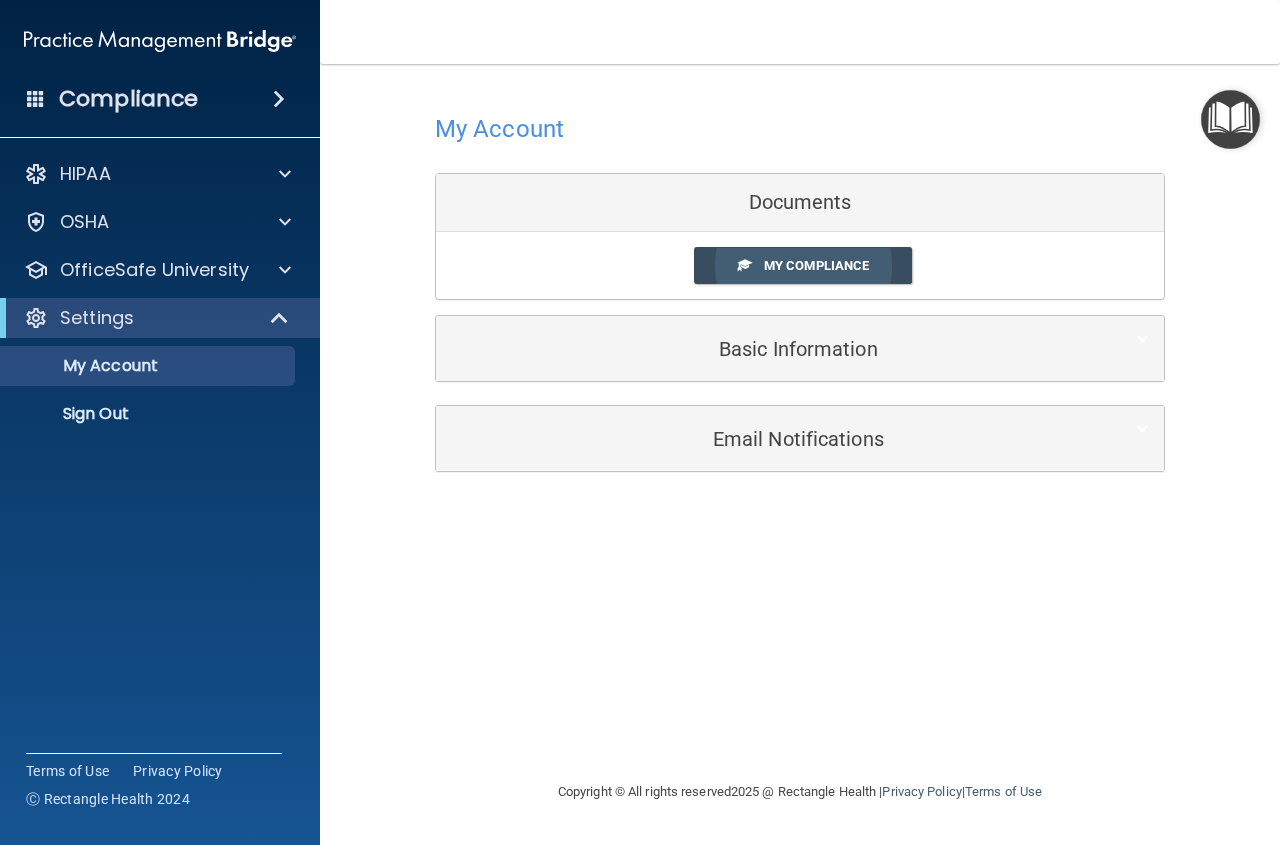 click on "My Compliance" at bounding box center (816, 265) 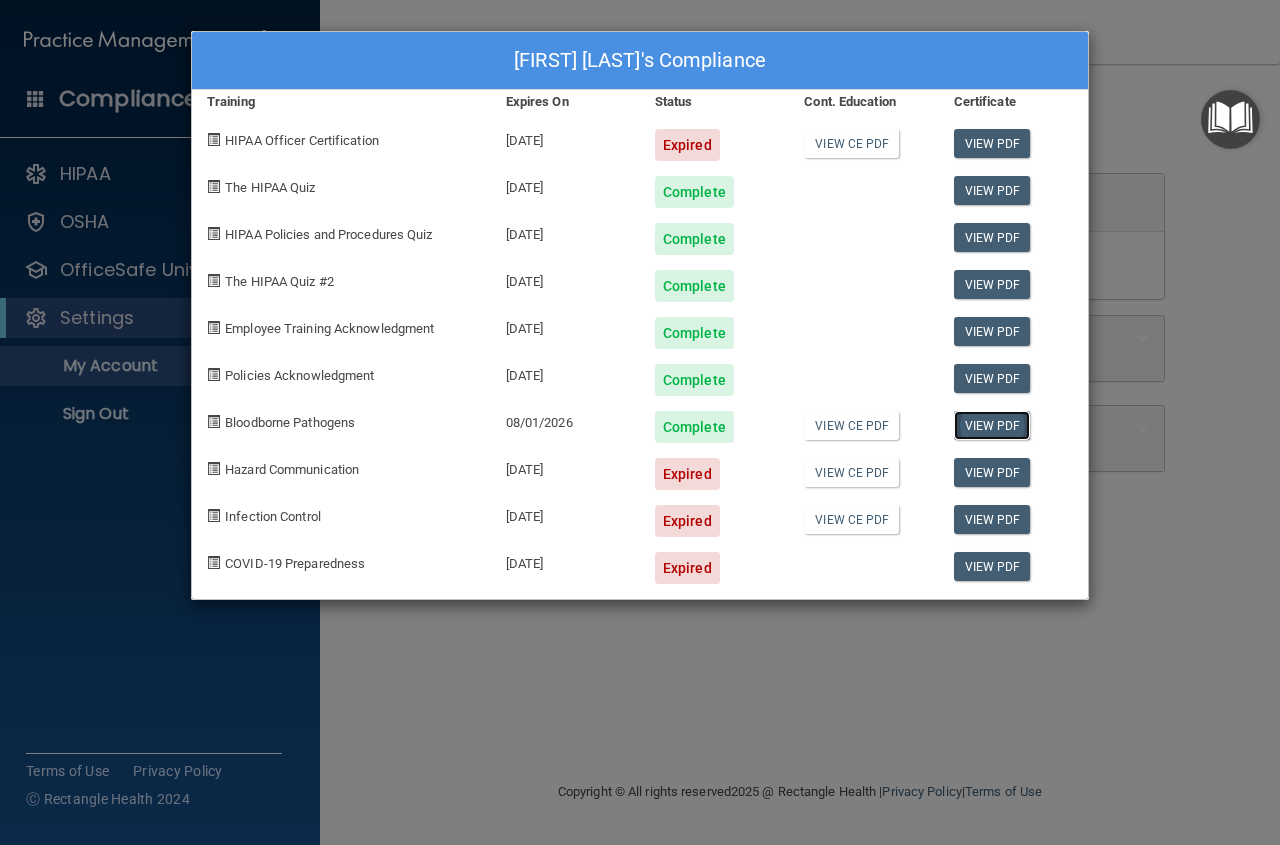 click on "View PDF" at bounding box center [992, 425] 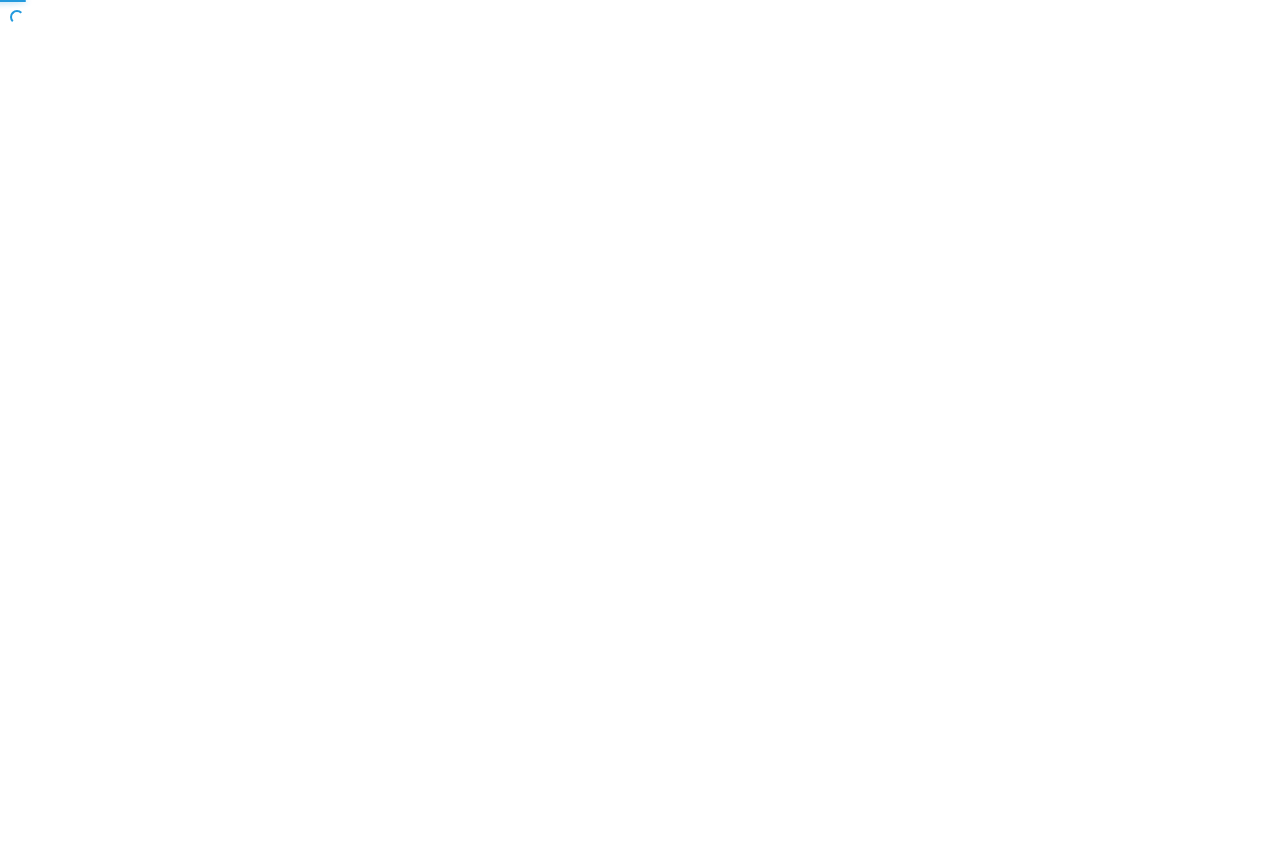 scroll, scrollTop: 0, scrollLeft: 0, axis: both 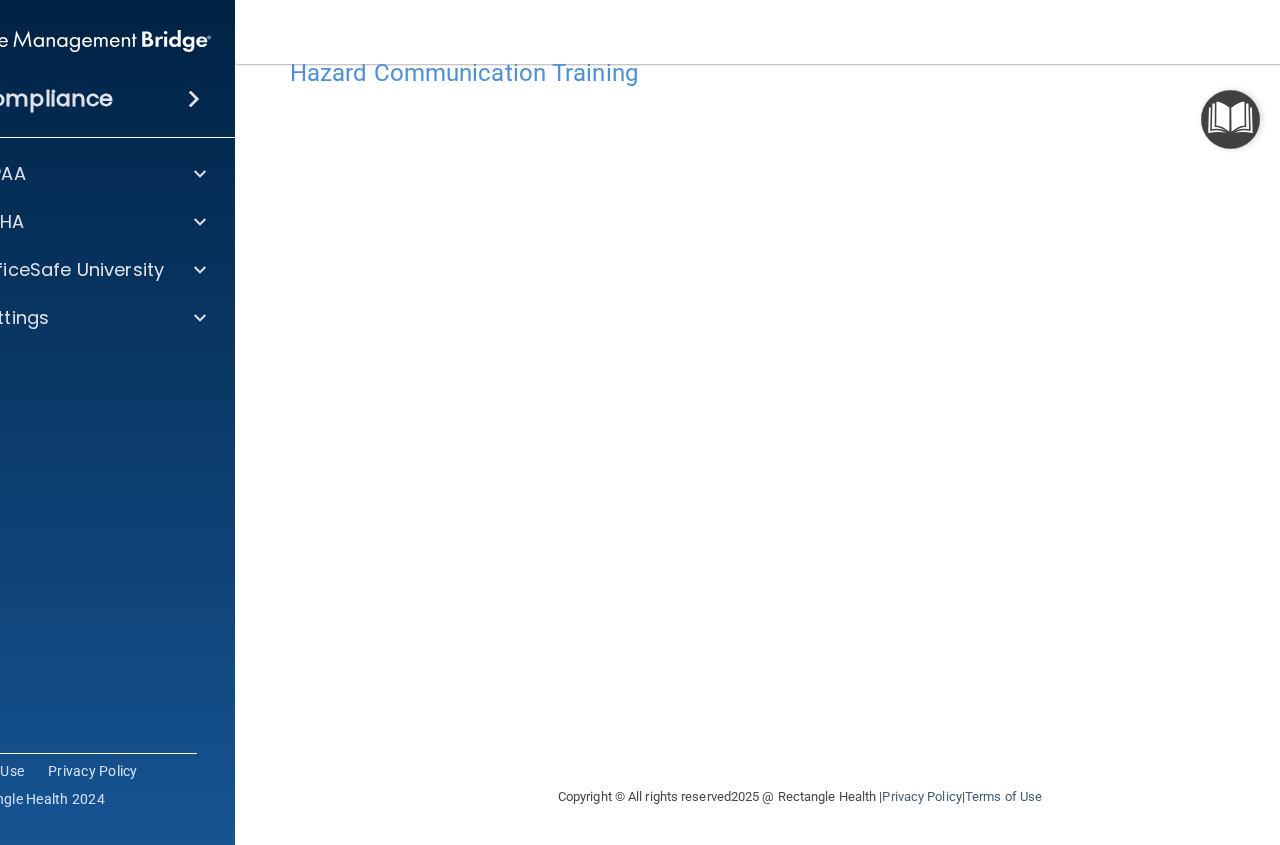 click at bounding box center (194, 99) 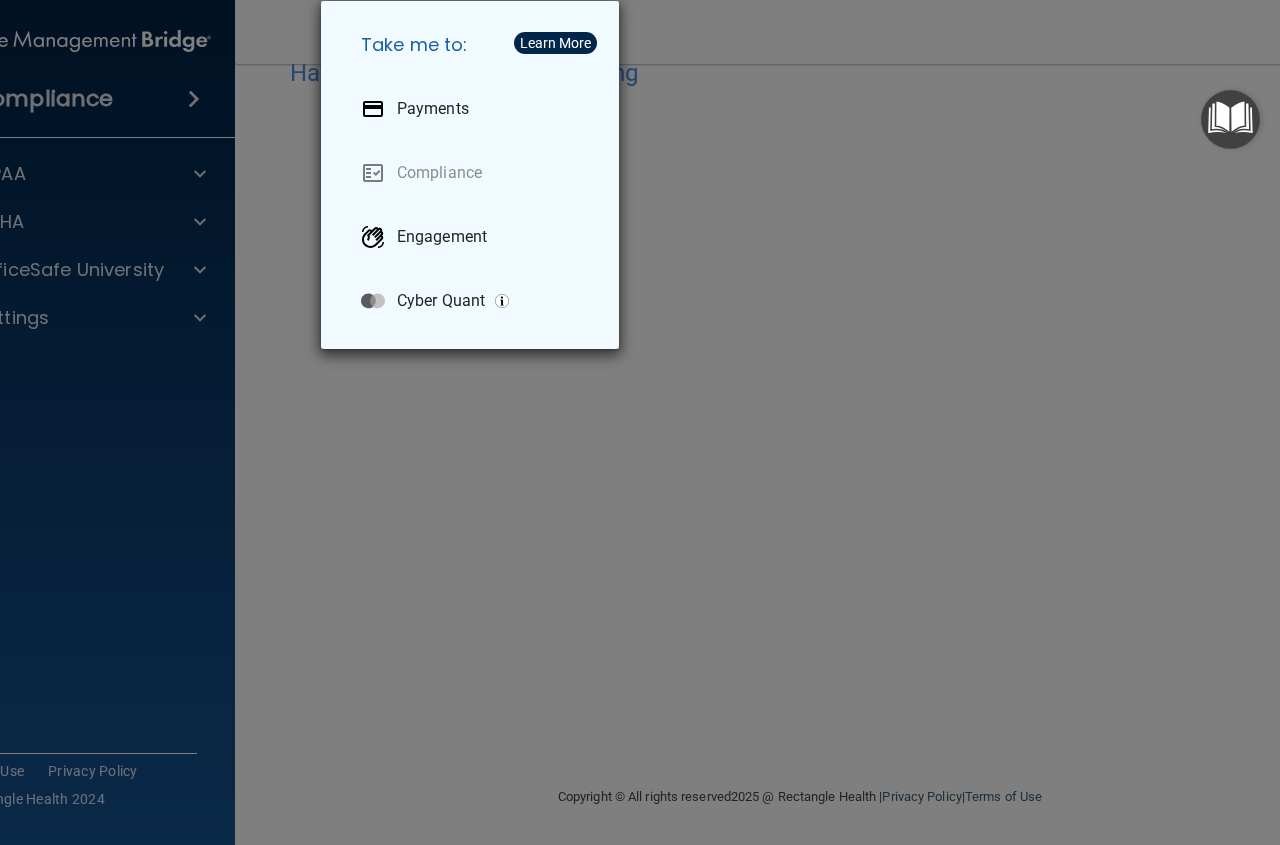 click on "Take me to:             Payments                   Compliance                     Engagement                     Cyber Quant" at bounding box center [640, 422] 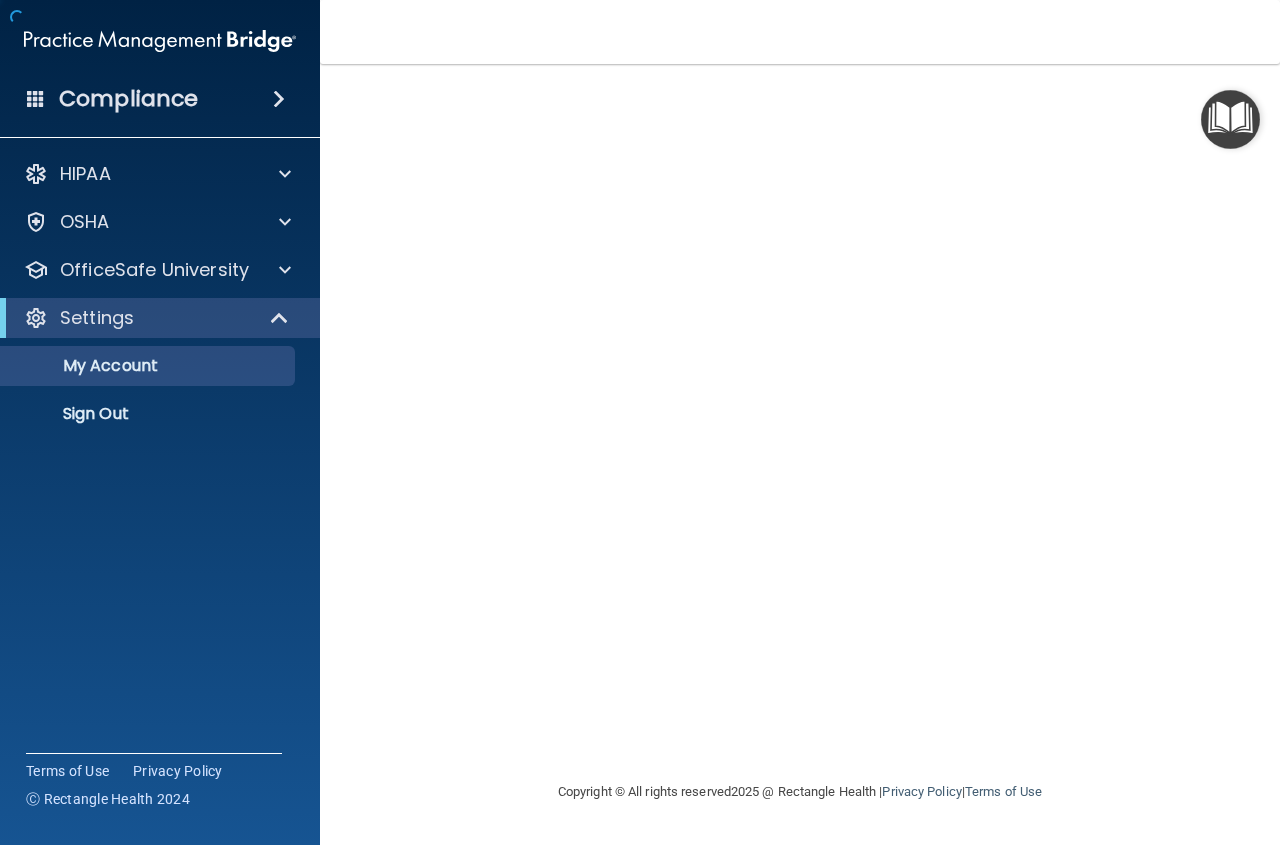 scroll, scrollTop: 0, scrollLeft: 0, axis: both 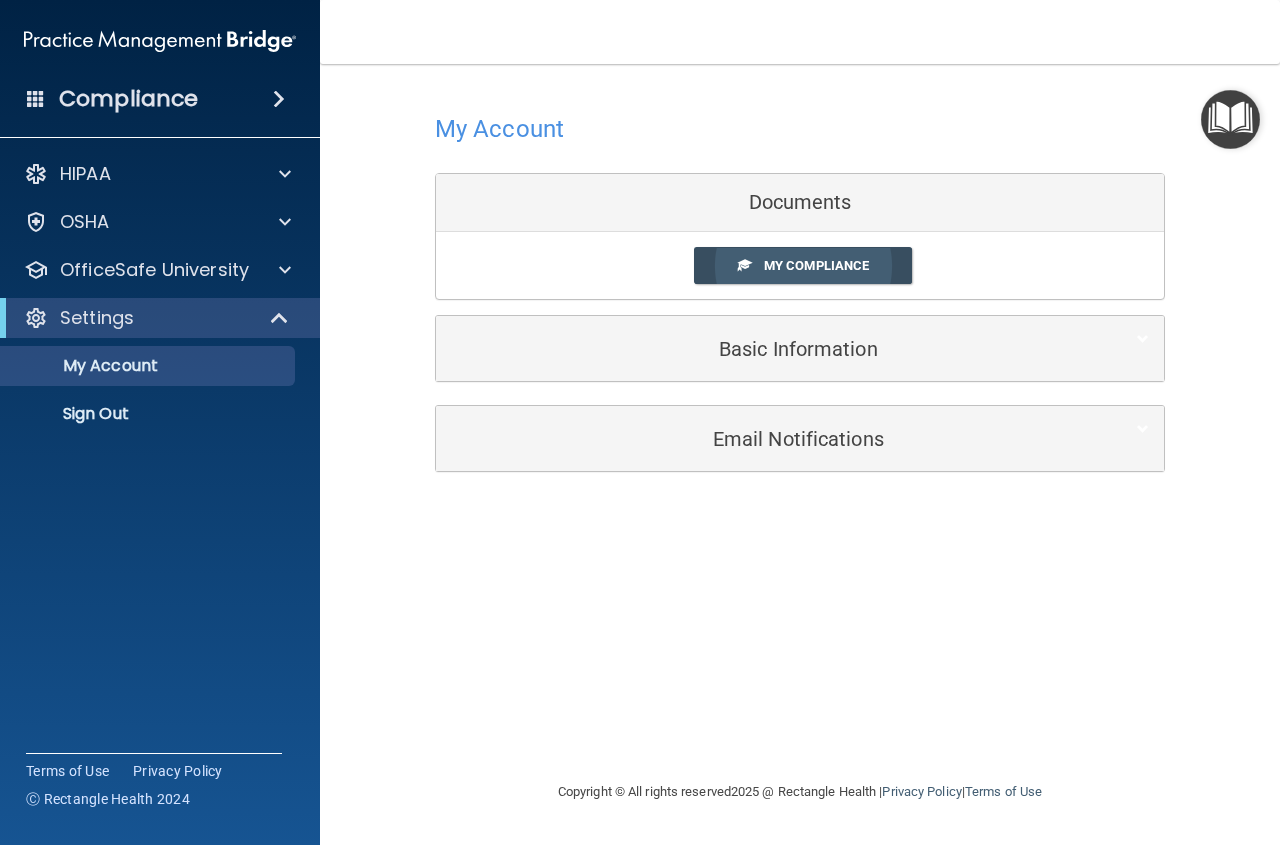 click on "My Compliance" at bounding box center (803, 265) 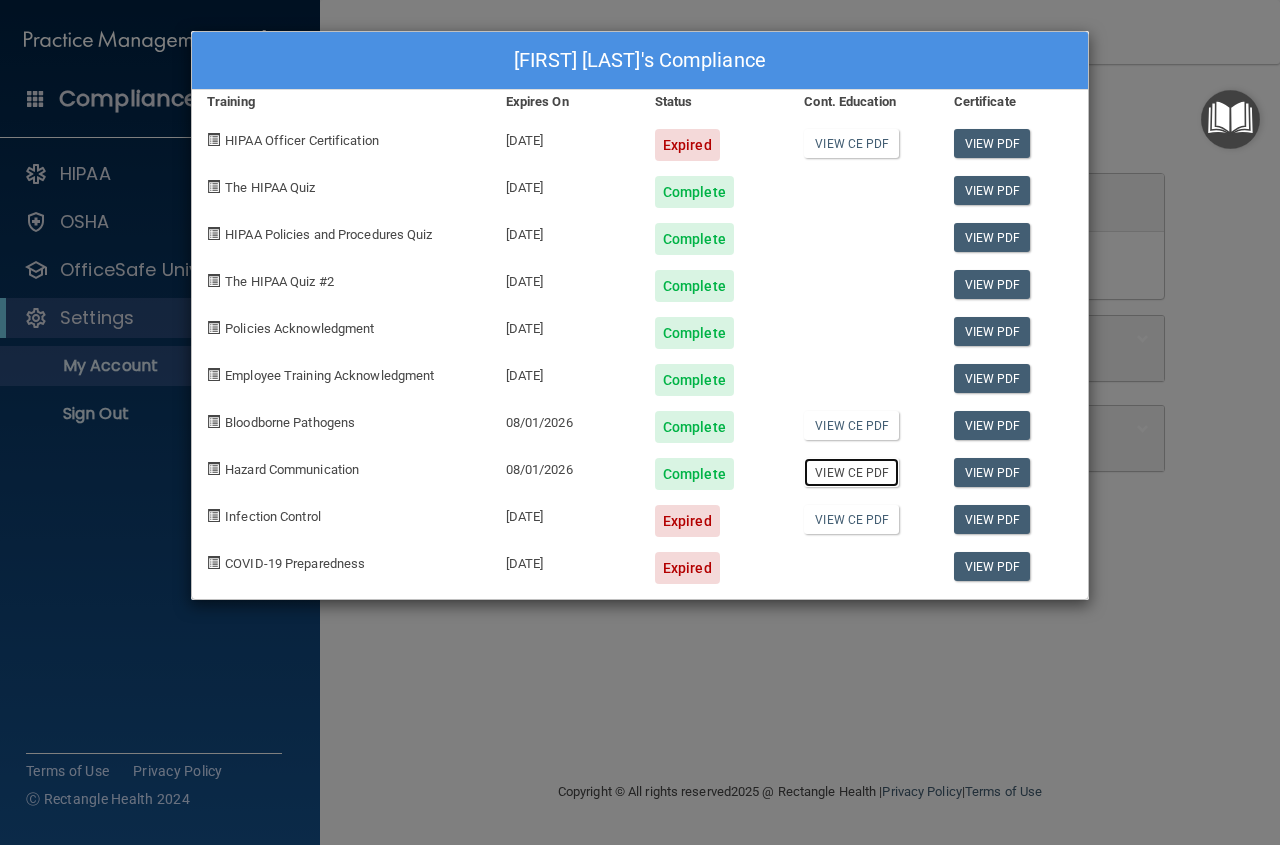 click on "View CE PDF" at bounding box center [851, 472] 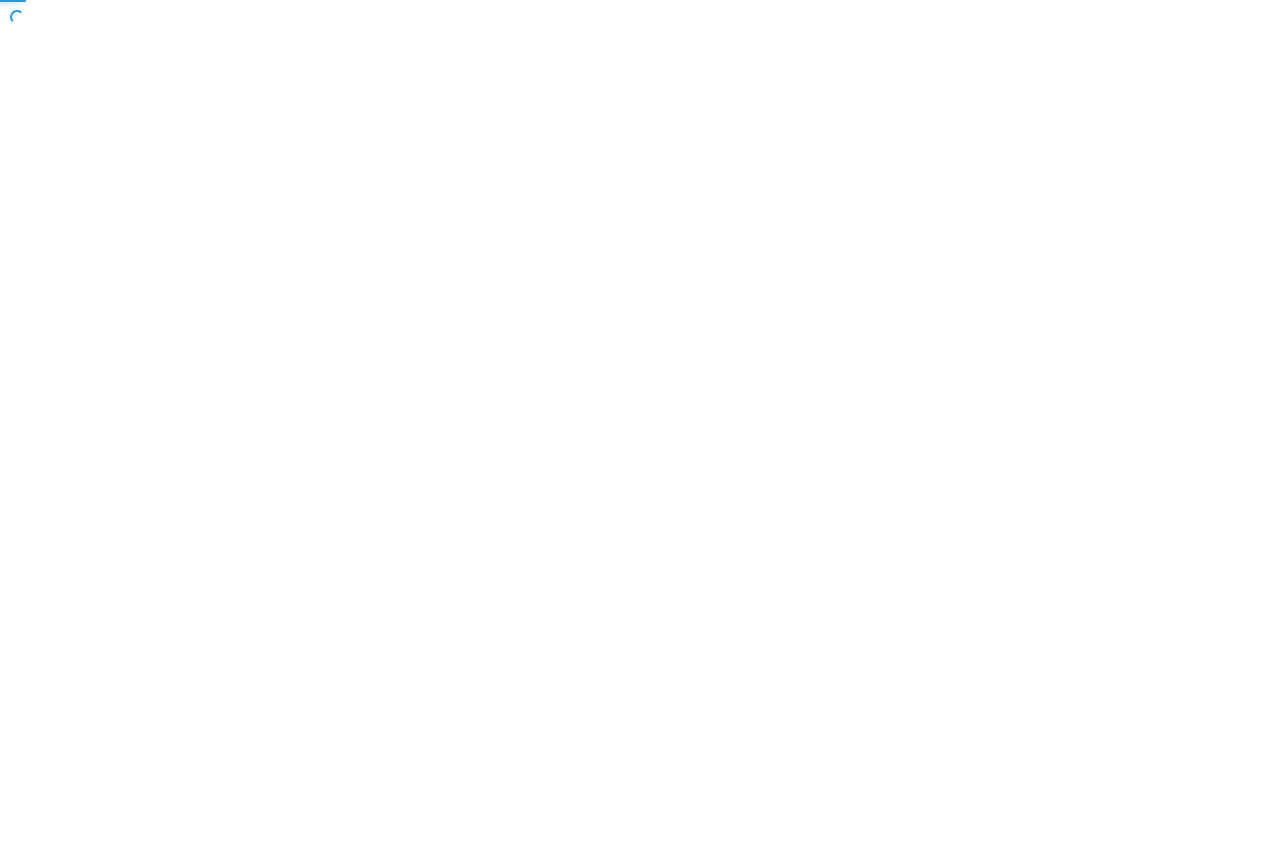 scroll, scrollTop: 0, scrollLeft: 0, axis: both 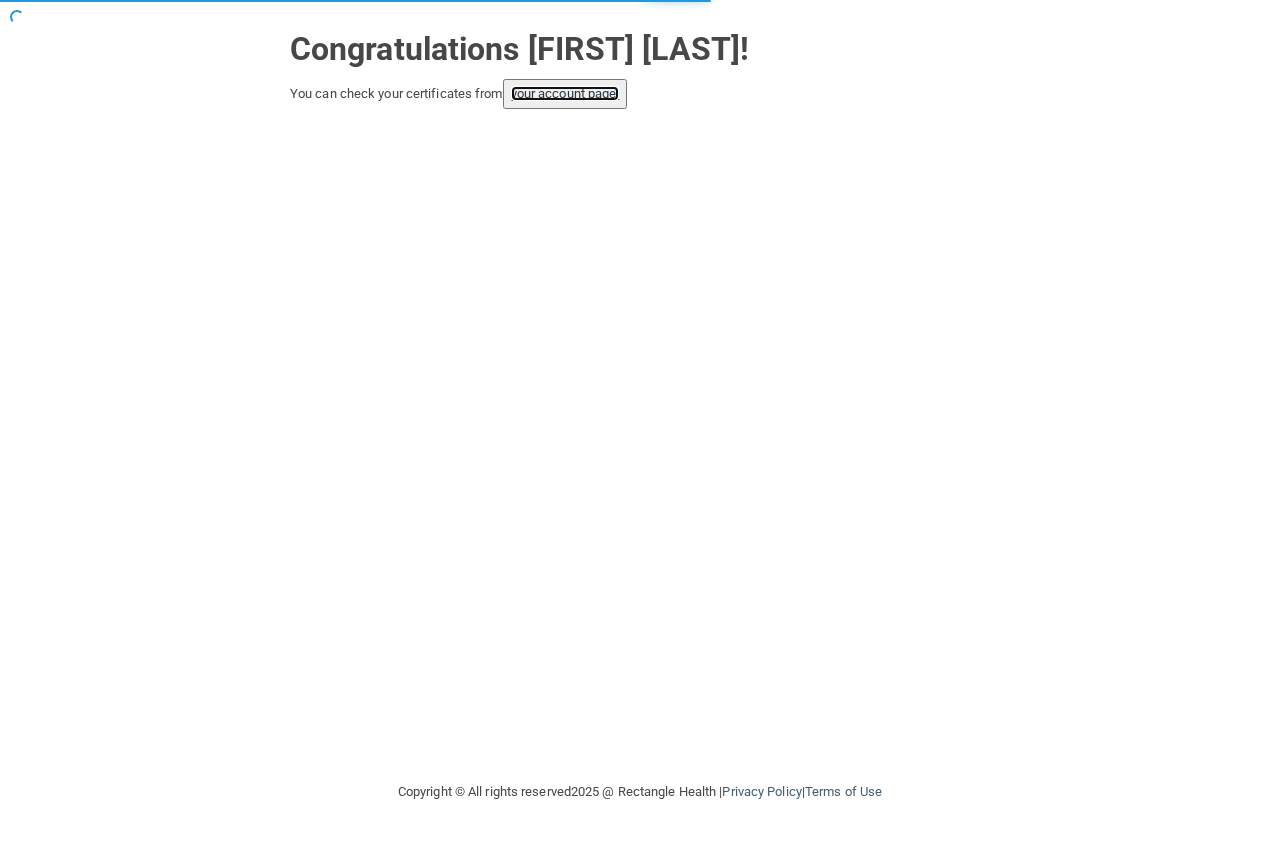 click on "your account page!" at bounding box center [565, 93] 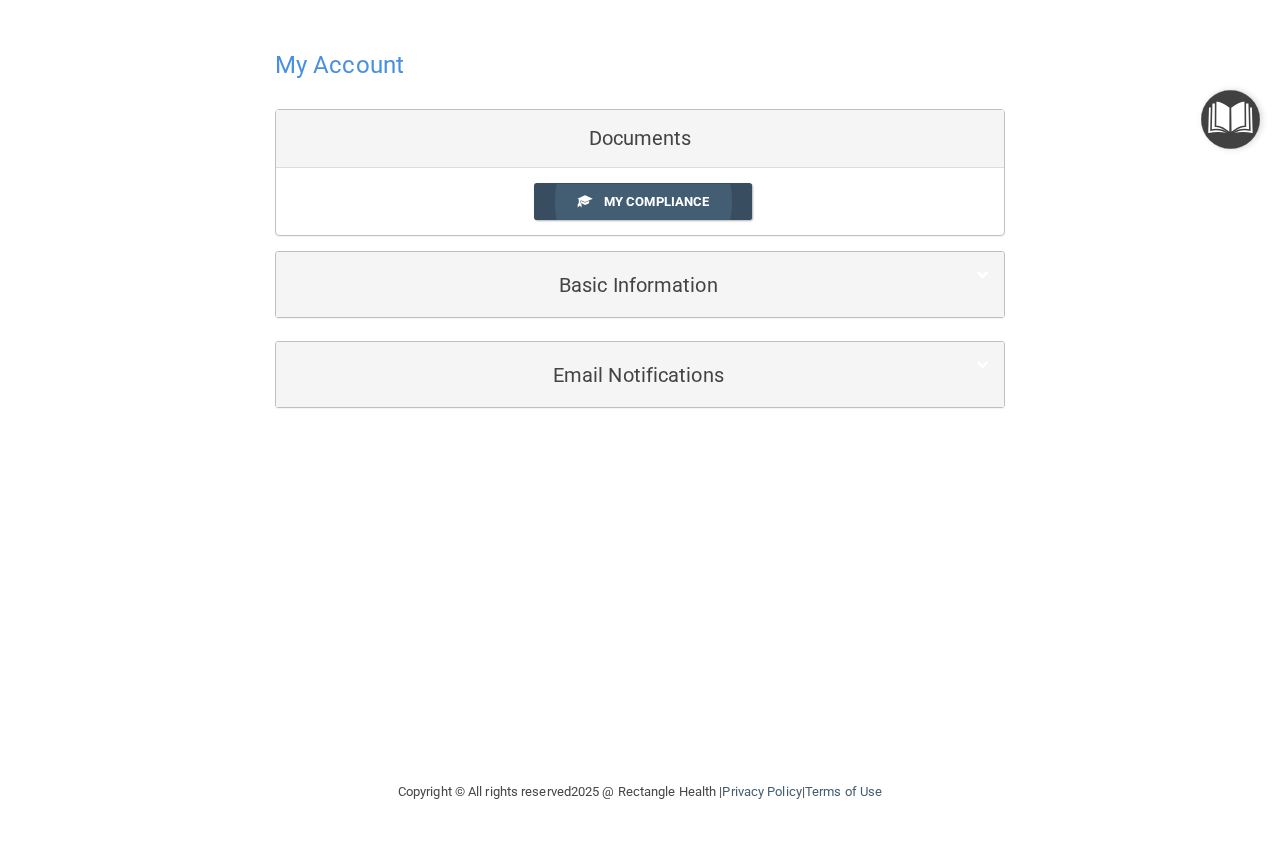 click on "My Compliance" at bounding box center [656, 201] 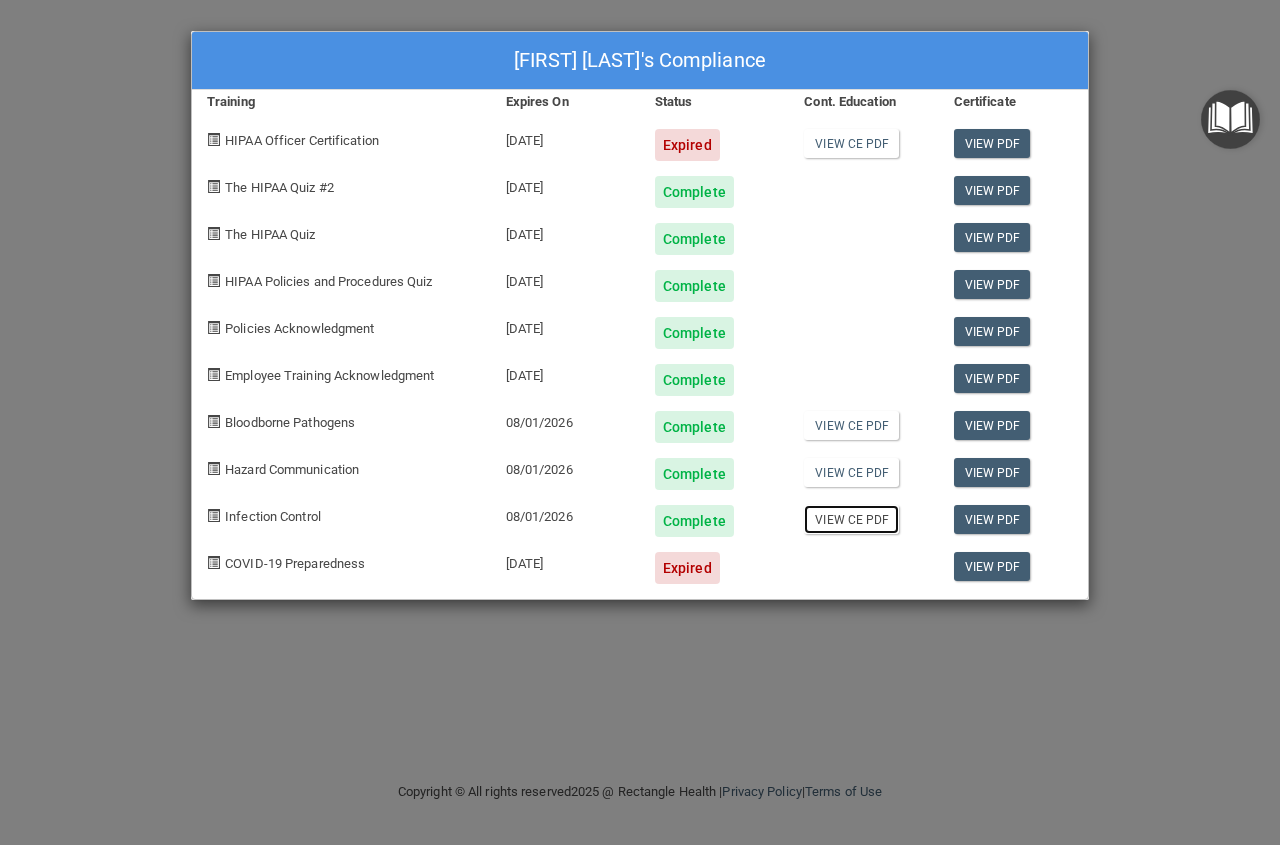 click on "View CE PDF" at bounding box center [851, 519] 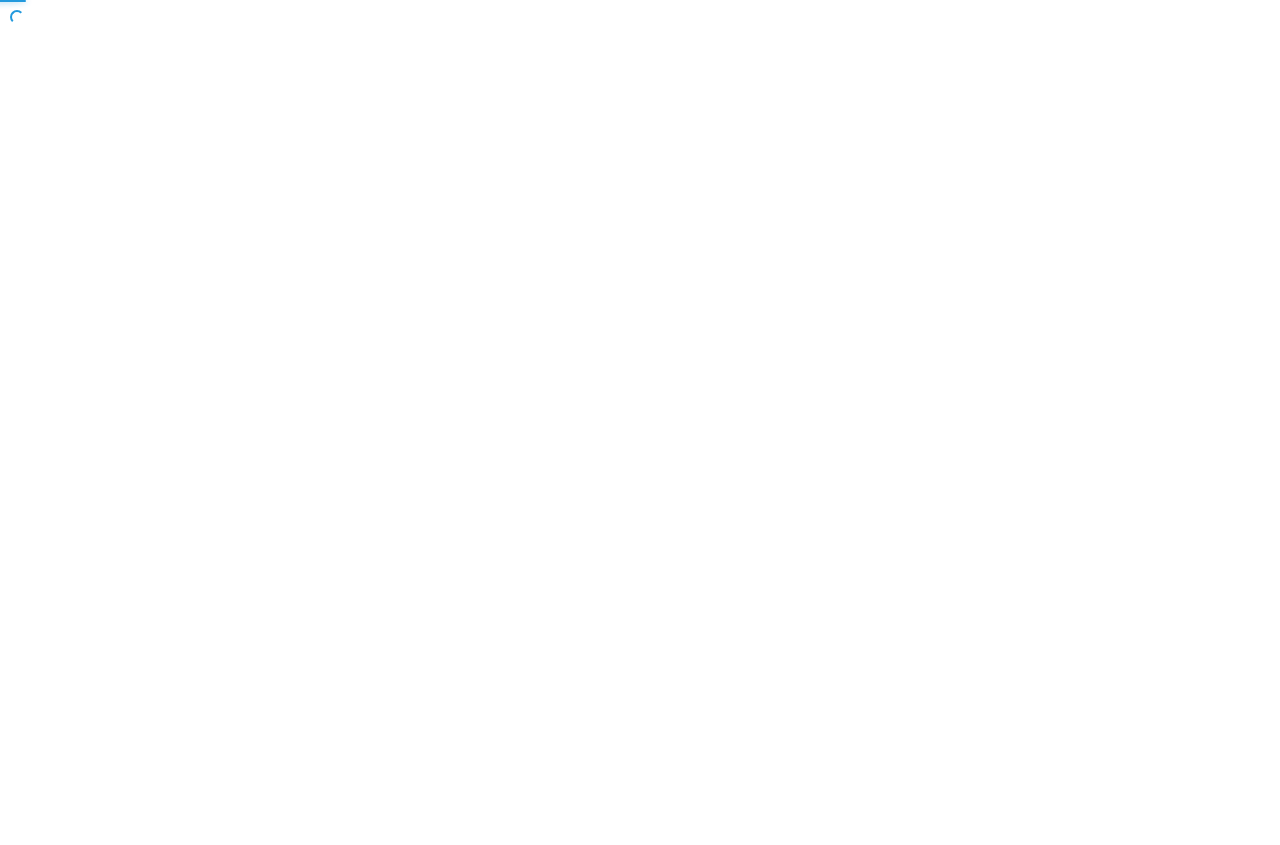 scroll, scrollTop: 0, scrollLeft: 0, axis: both 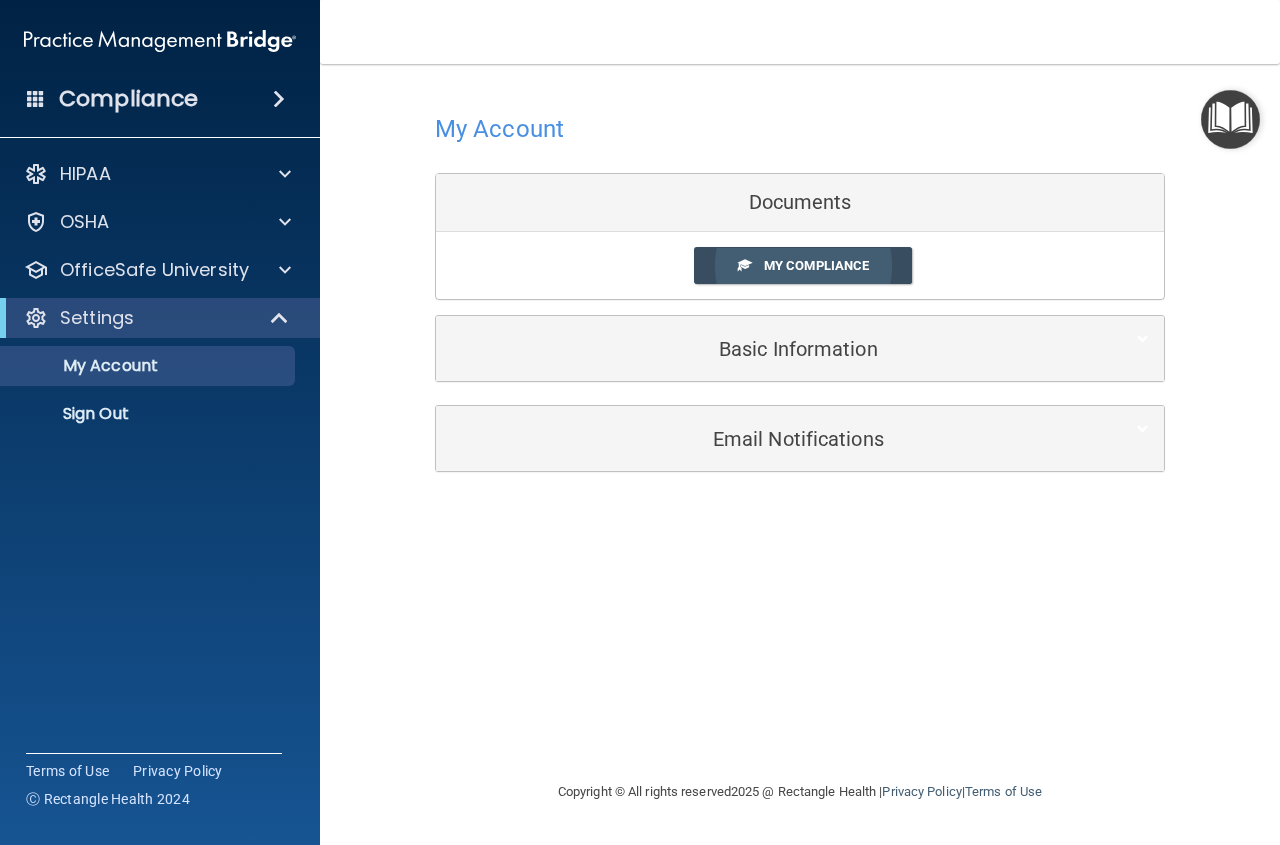 click on "My Compliance" at bounding box center (816, 265) 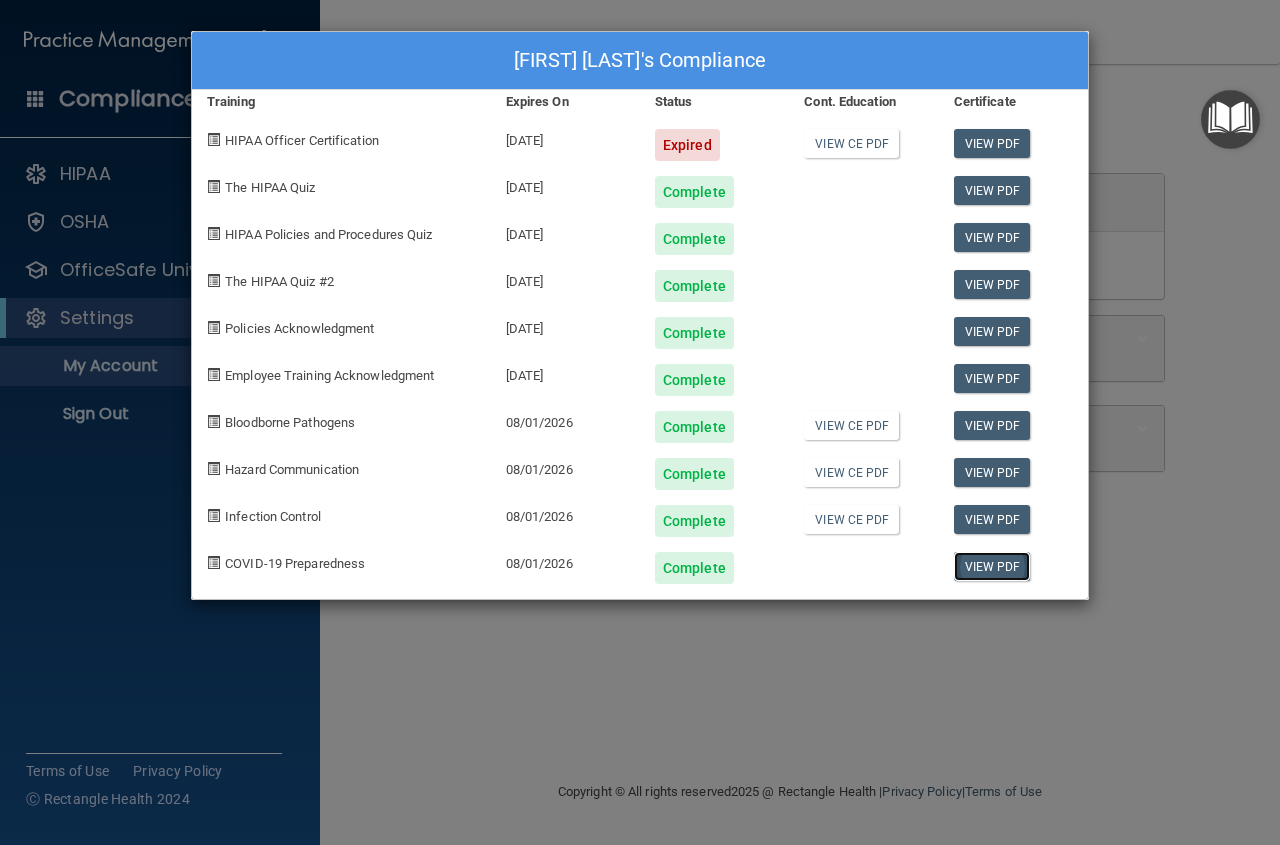 click on "View PDF" at bounding box center (992, 566) 